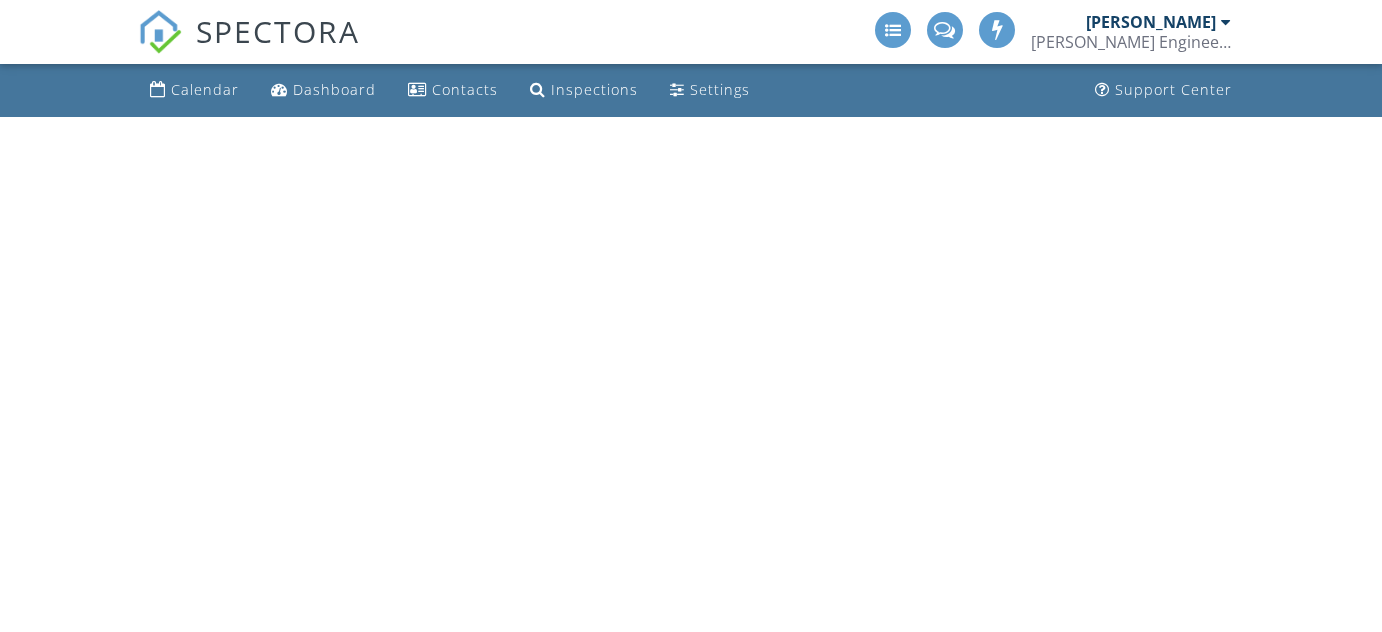 scroll, scrollTop: 0, scrollLeft: 0, axis: both 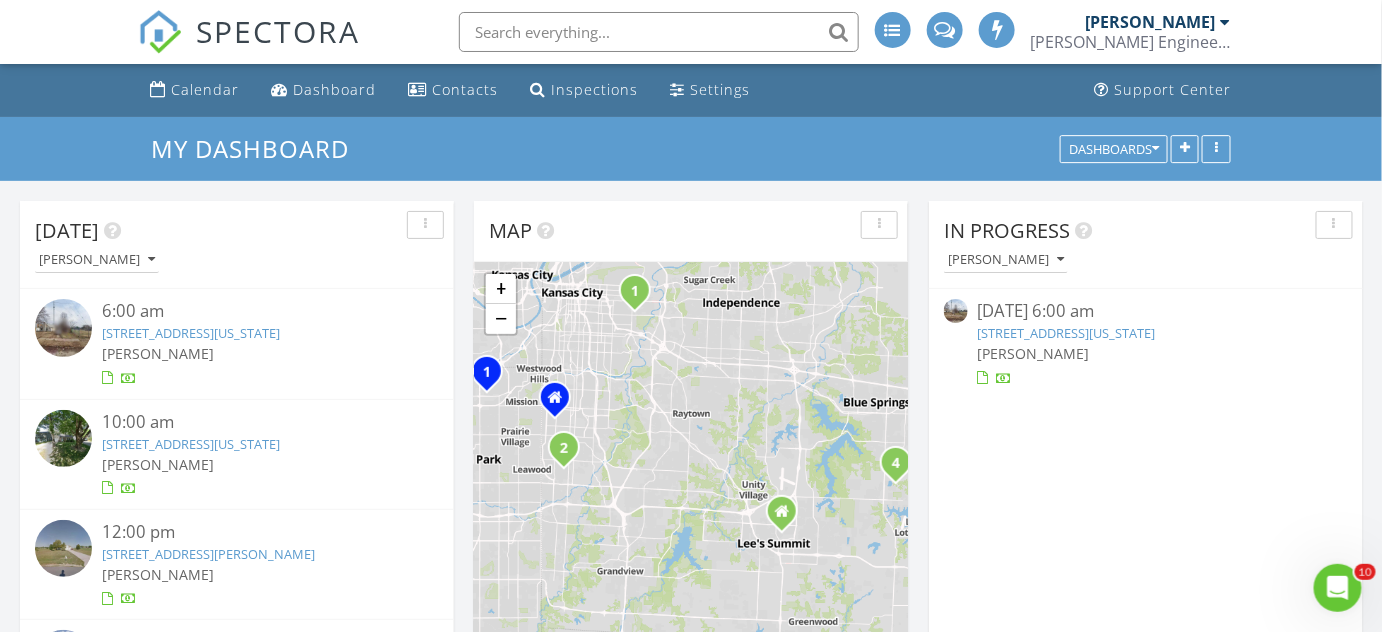 click on "2237 Oakley Avenue, Kansas City, MO 64127" at bounding box center [1067, 333] 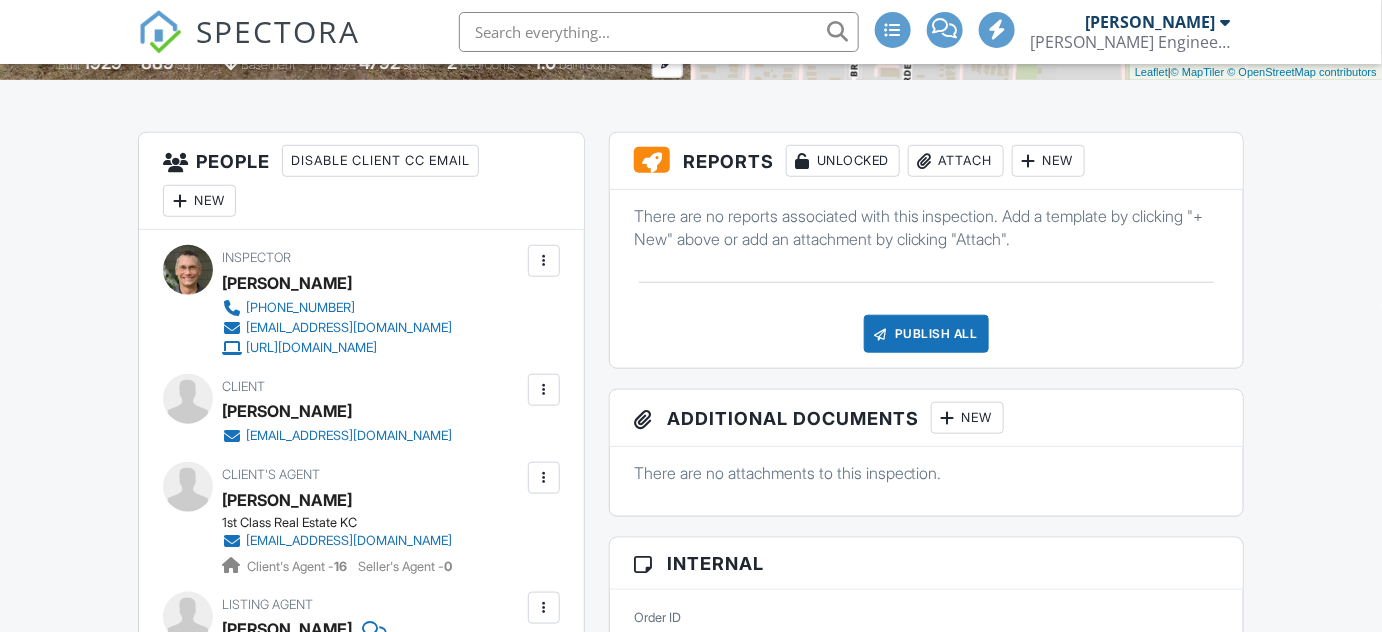 scroll, scrollTop: 454, scrollLeft: 0, axis: vertical 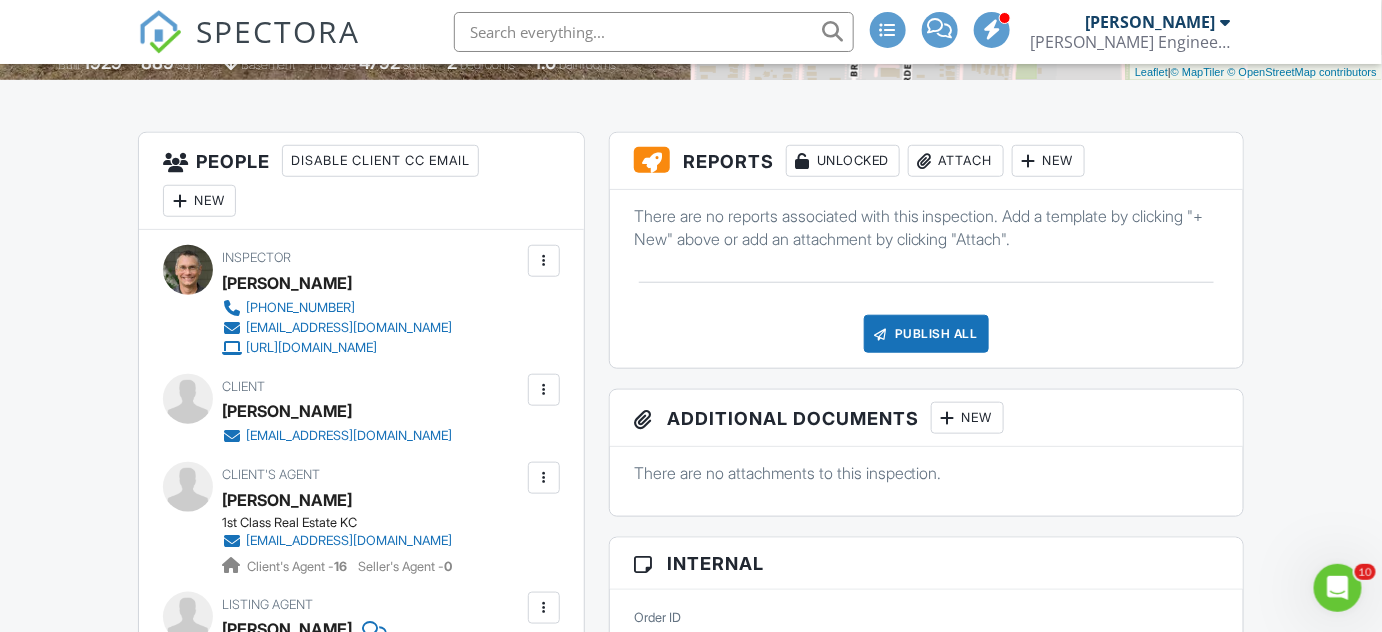 click on "Attach" at bounding box center [956, 161] 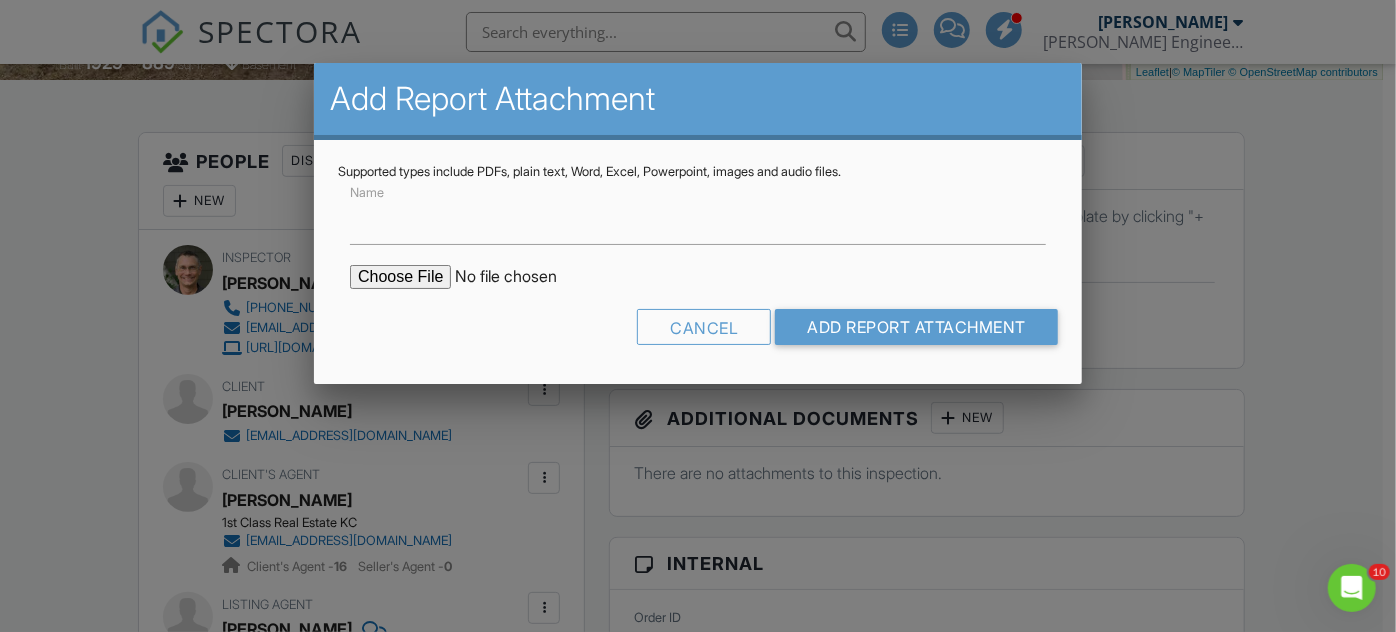 click at bounding box center (520, 277) 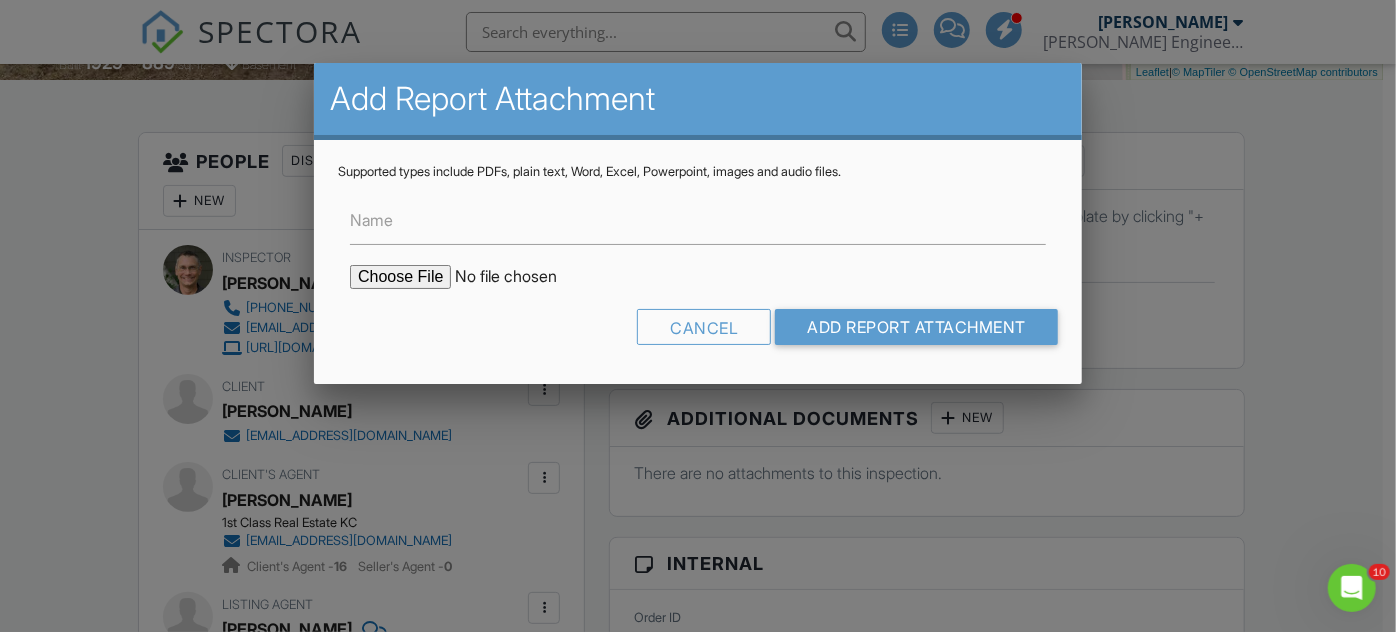 type on "C:\fakepath\SE_2237 Oakley Avenue, Kansas City, MO 64127.pdf" 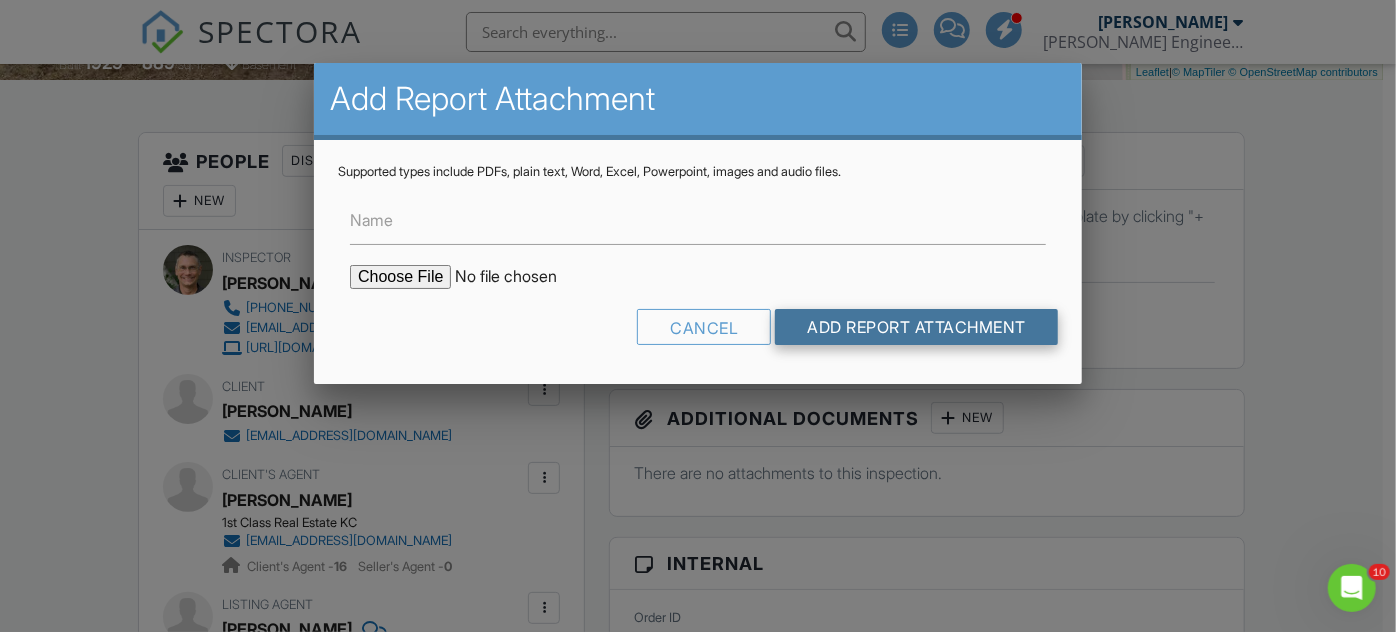 click on "Add Report Attachment" at bounding box center [916, 327] 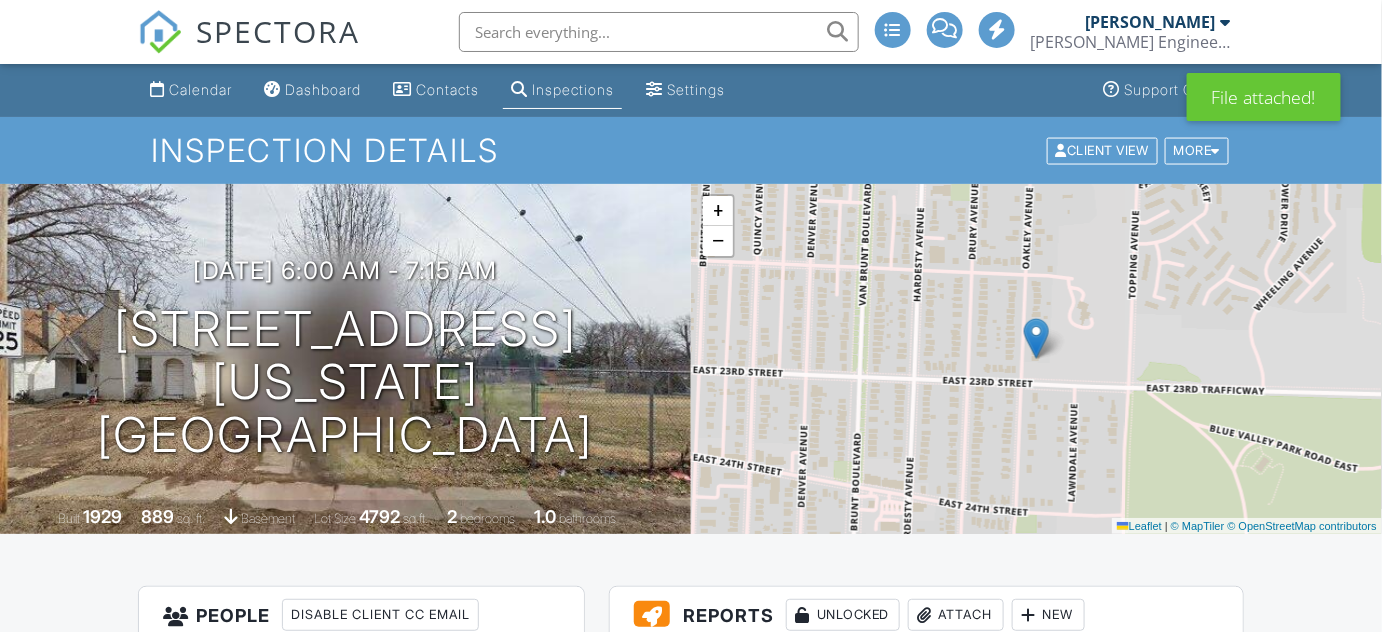 scroll, scrollTop: 545, scrollLeft: 0, axis: vertical 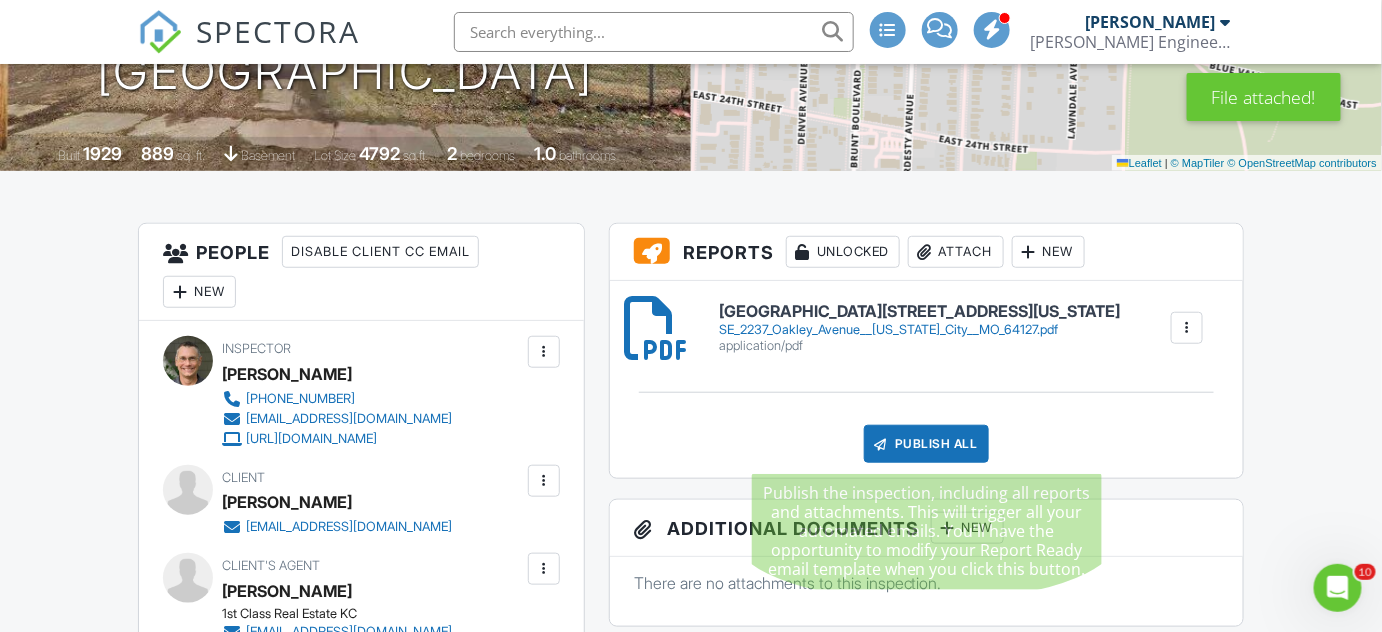 click on "Publish All" at bounding box center (926, 444) 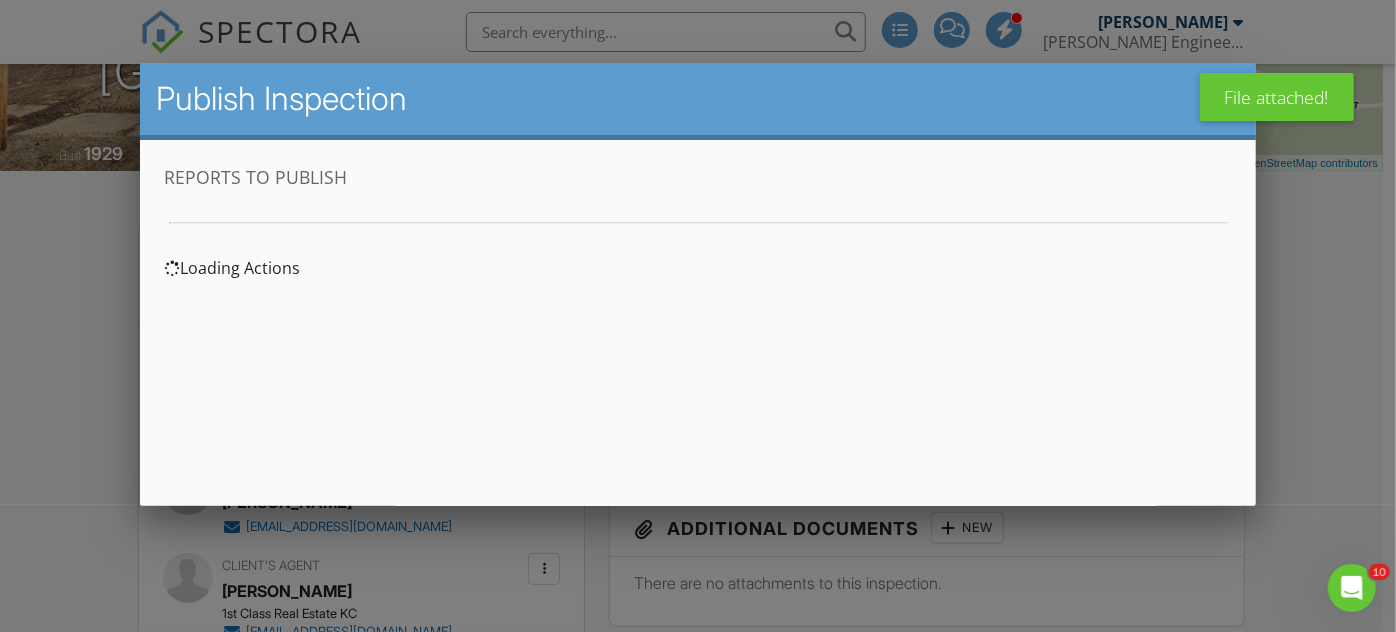 scroll, scrollTop: 0, scrollLeft: 0, axis: both 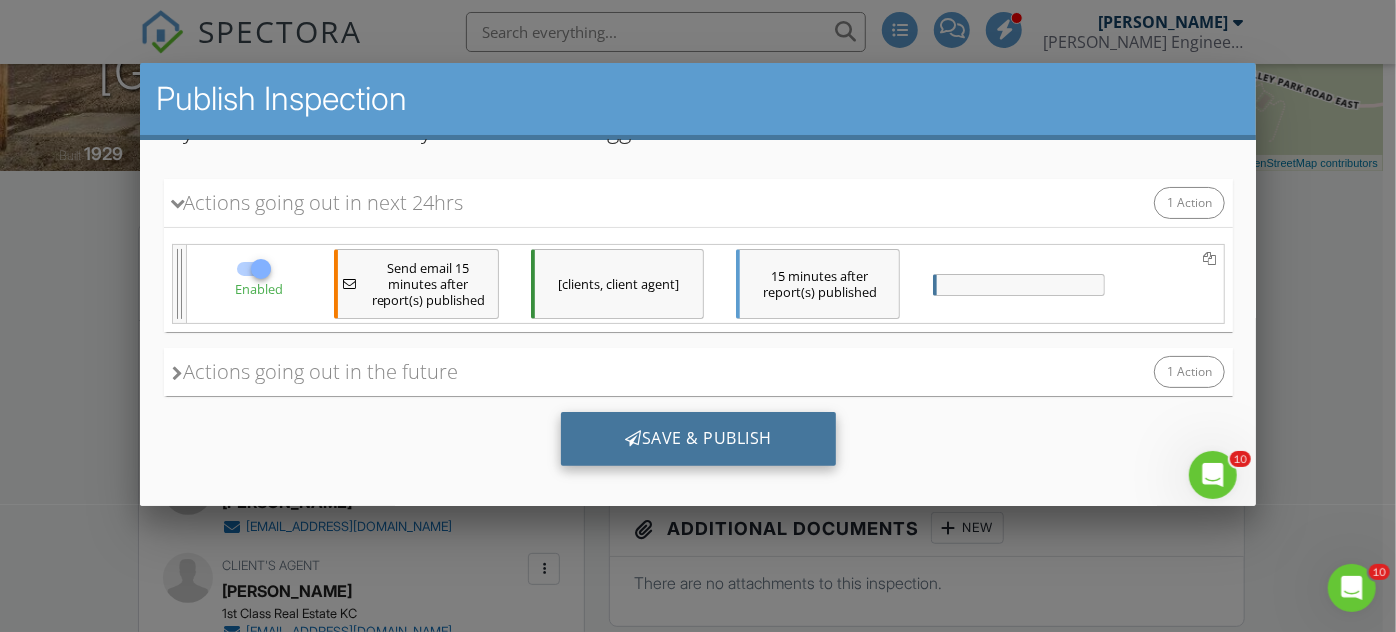 click on "Save & Publish" at bounding box center (697, 439) 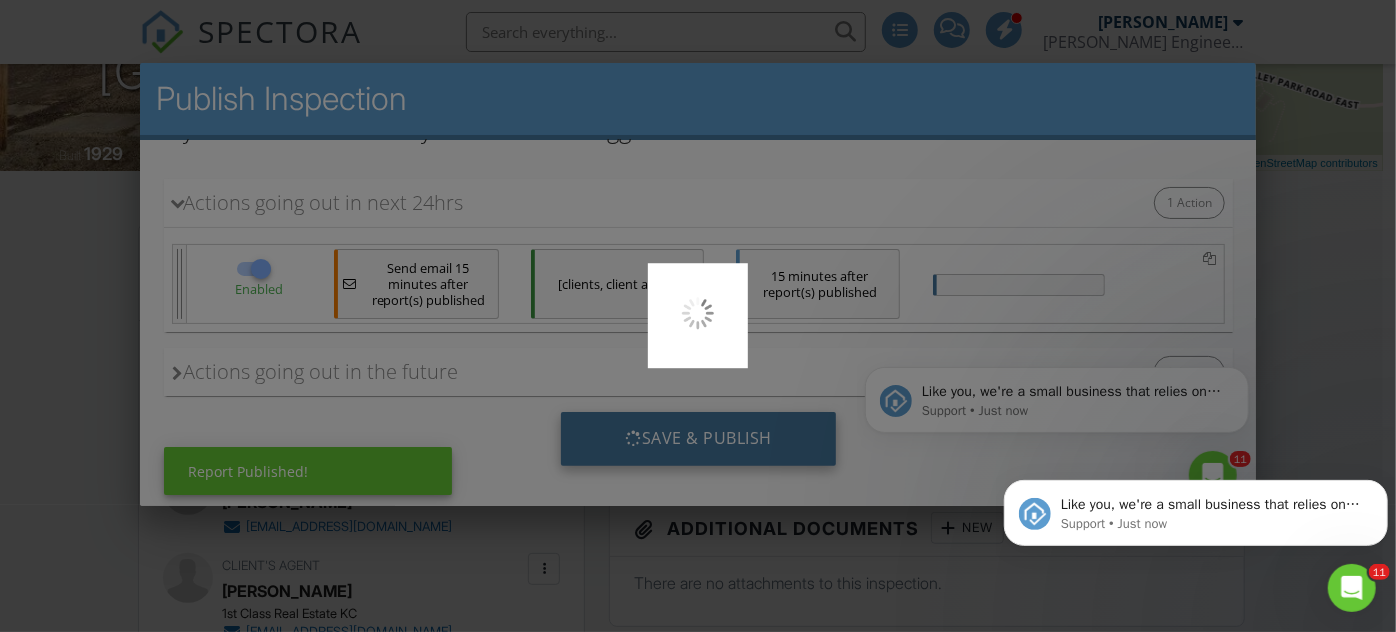 scroll, scrollTop: 0, scrollLeft: 0, axis: both 